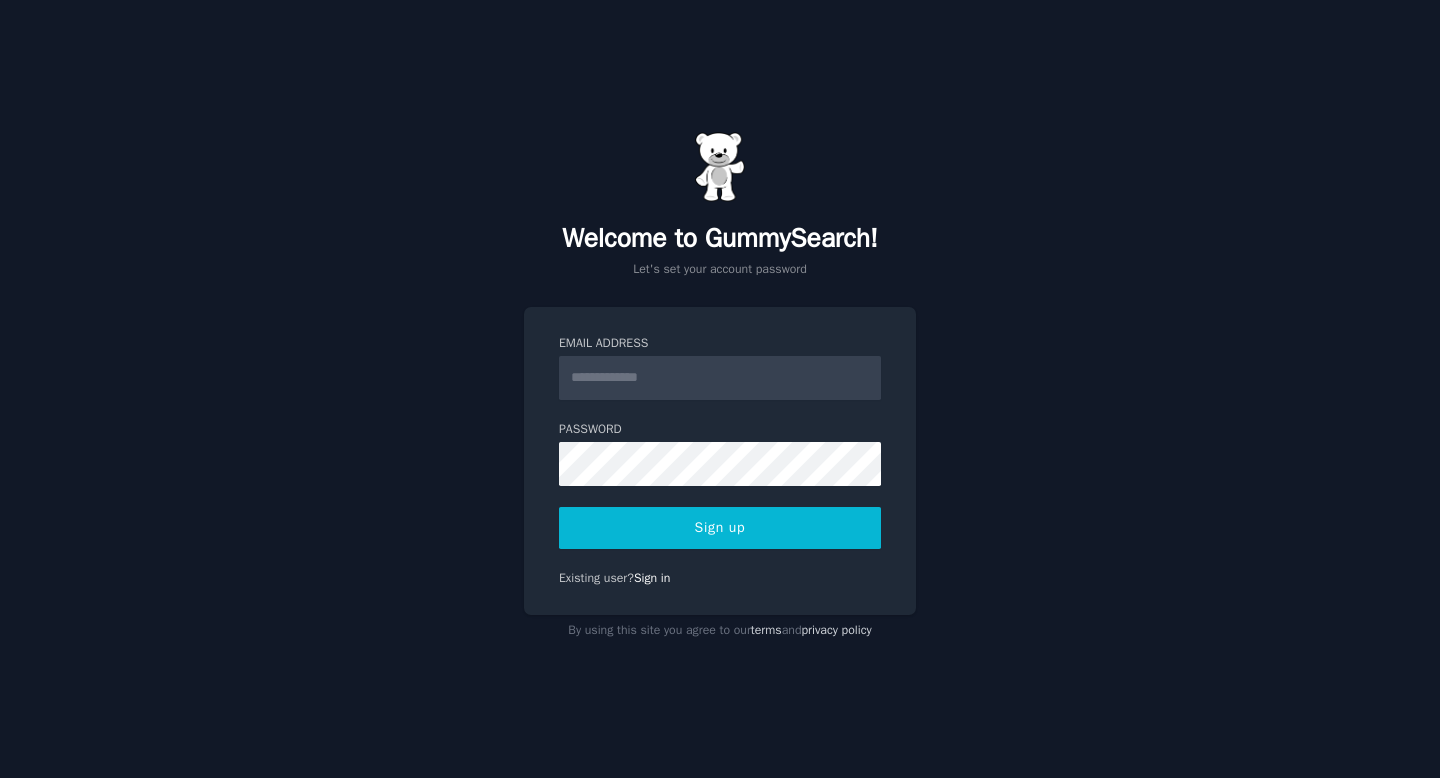 scroll, scrollTop: 0, scrollLeft: 0, axis: both 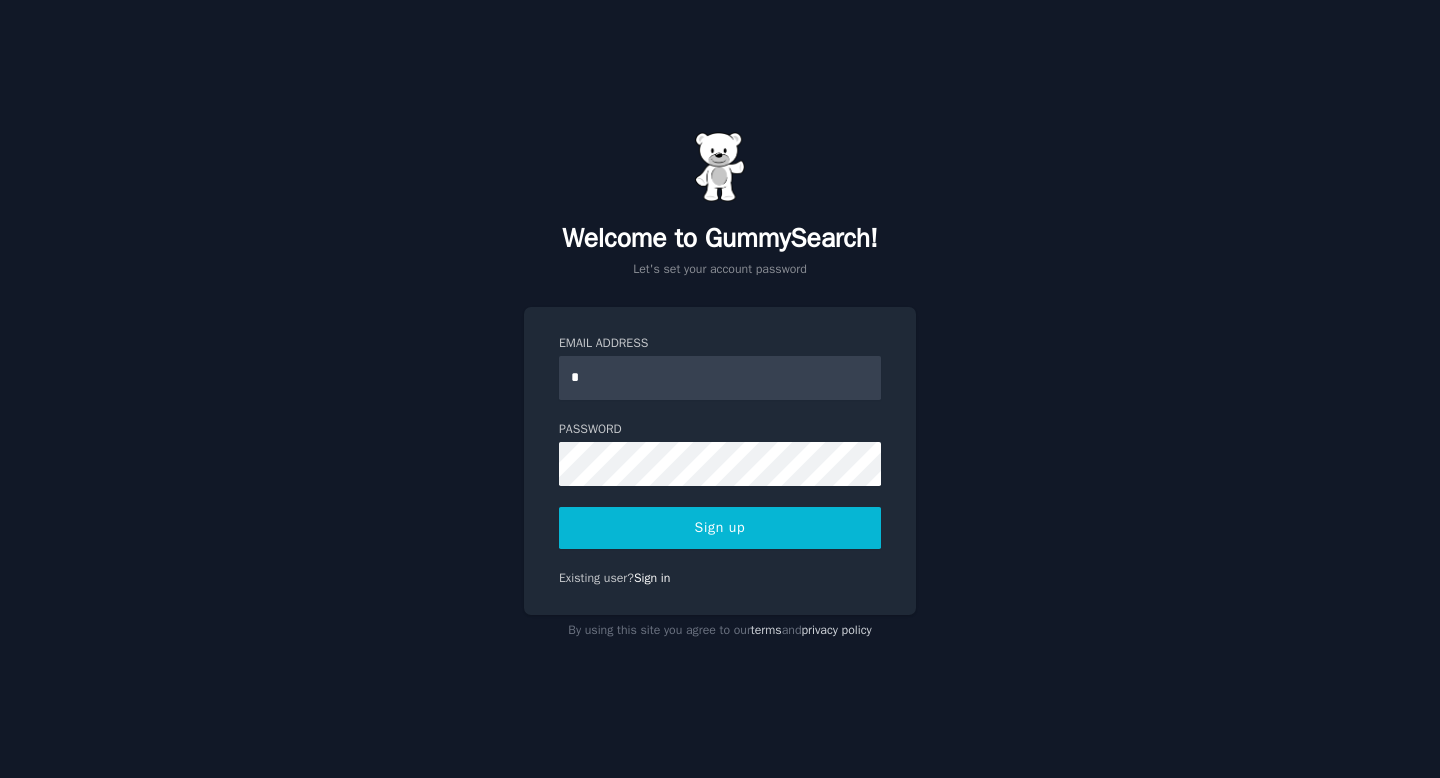 type on "**********" 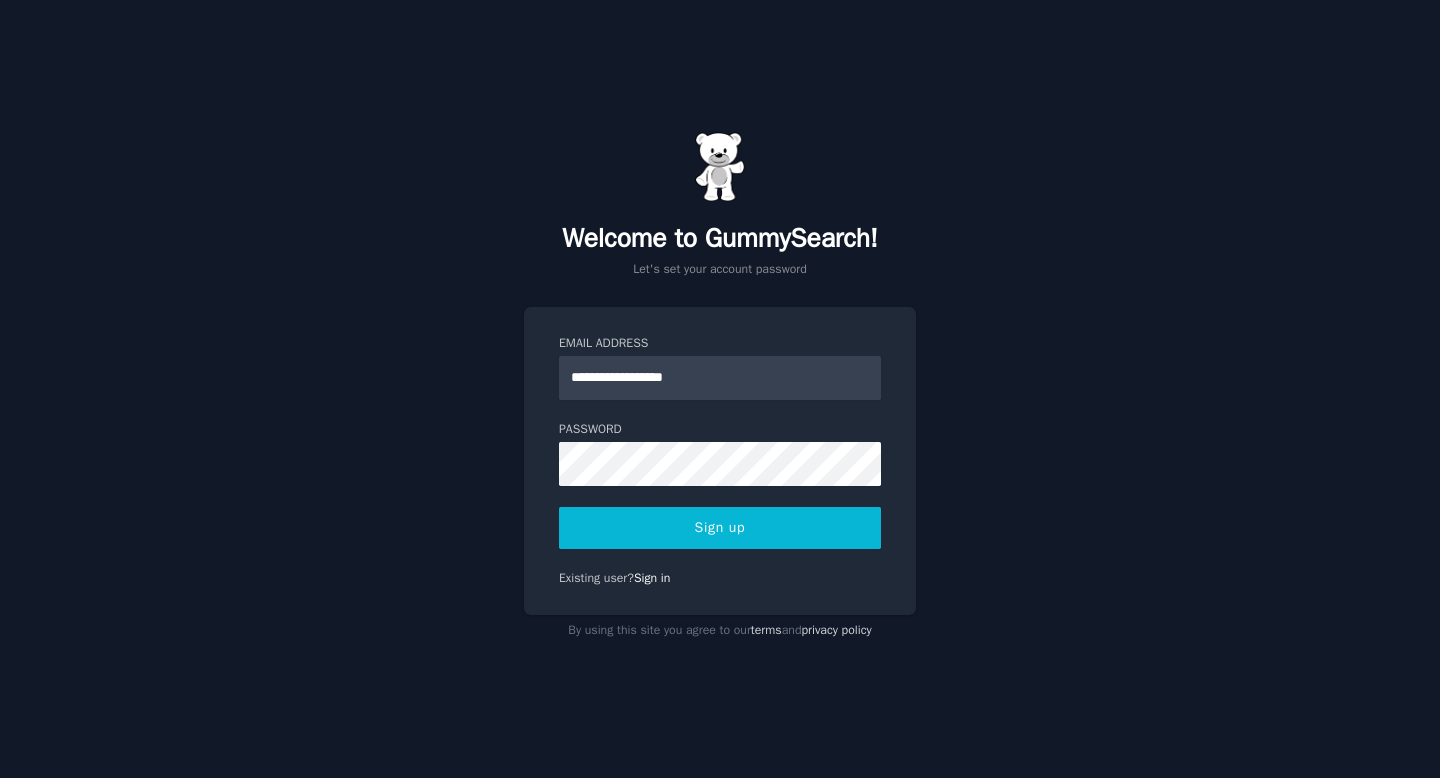click on "Sign up" at bounding box center (720, 528) 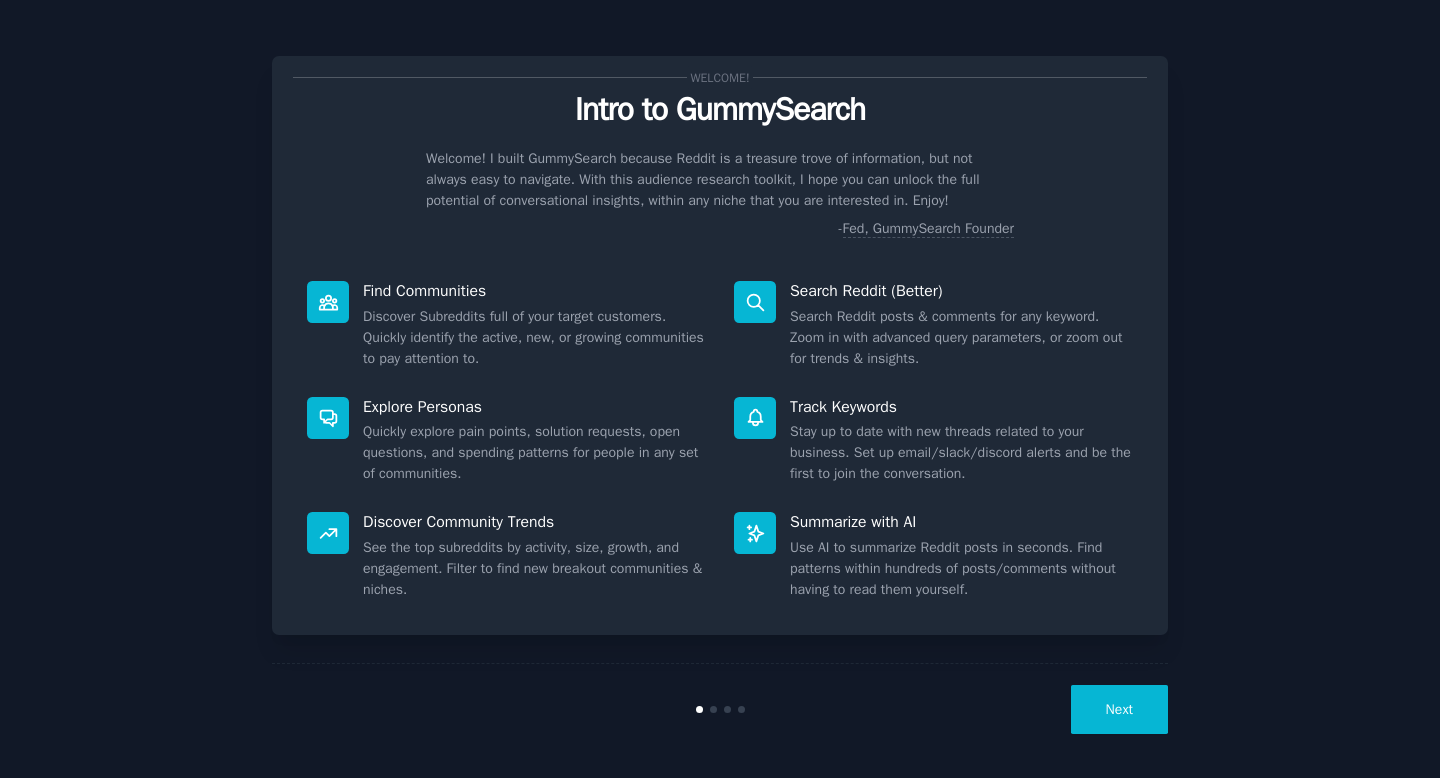 scroll, scrollTop: 0, scrollLeft: 0, axis: both 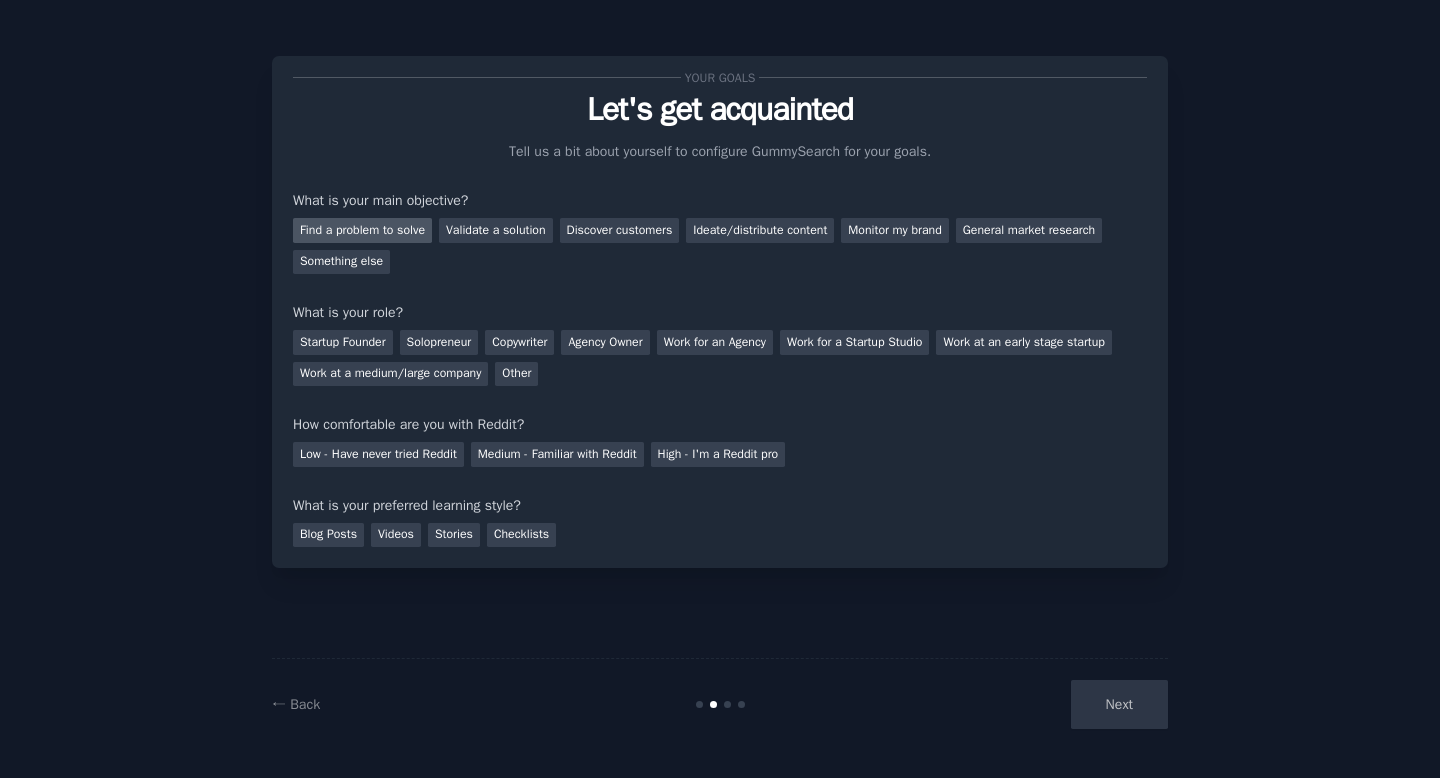 click on "Find a problem to solve" at bounding box center (362, 230) 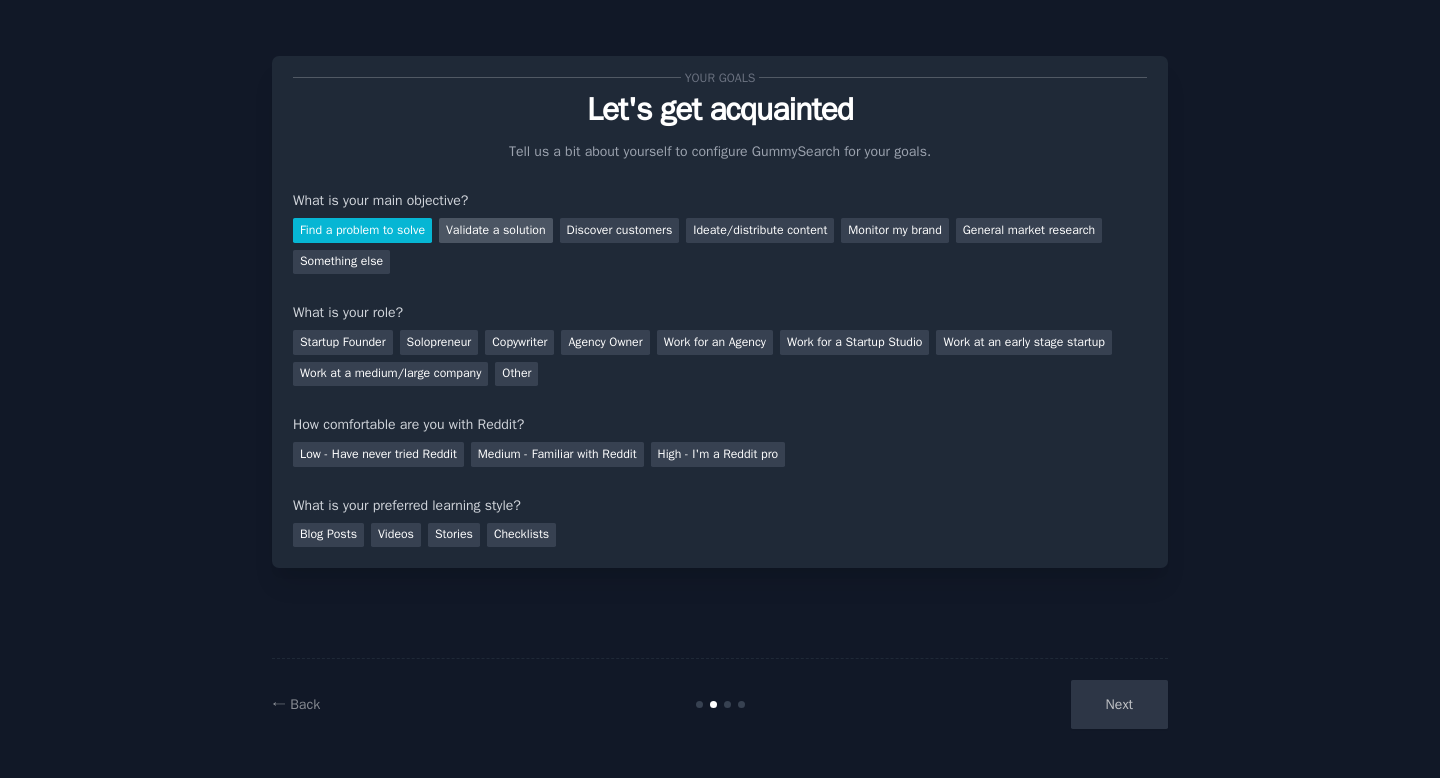 click on "Validate a solution" at bounding box center (496, 230) 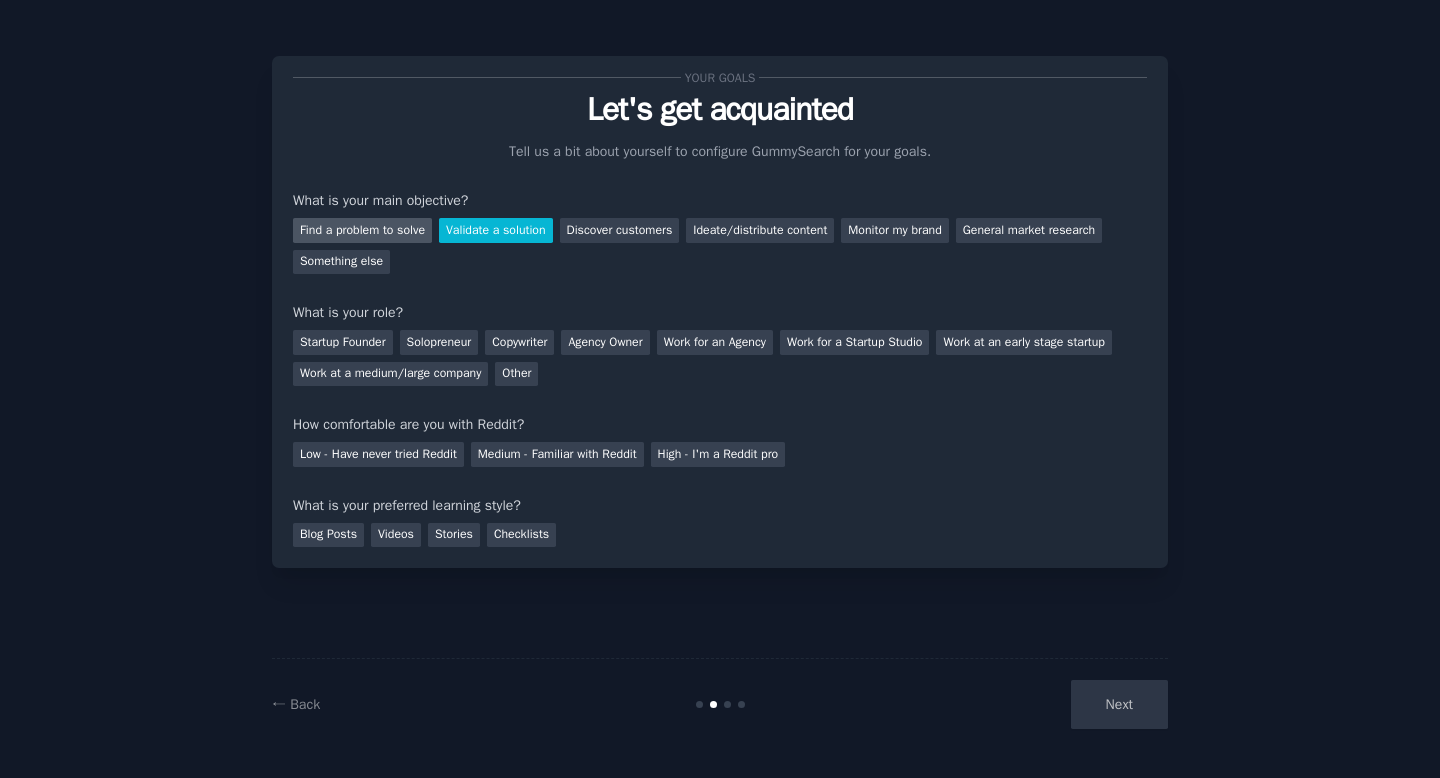 click on "Find a problem to solve" at bounding box center [362, 230] 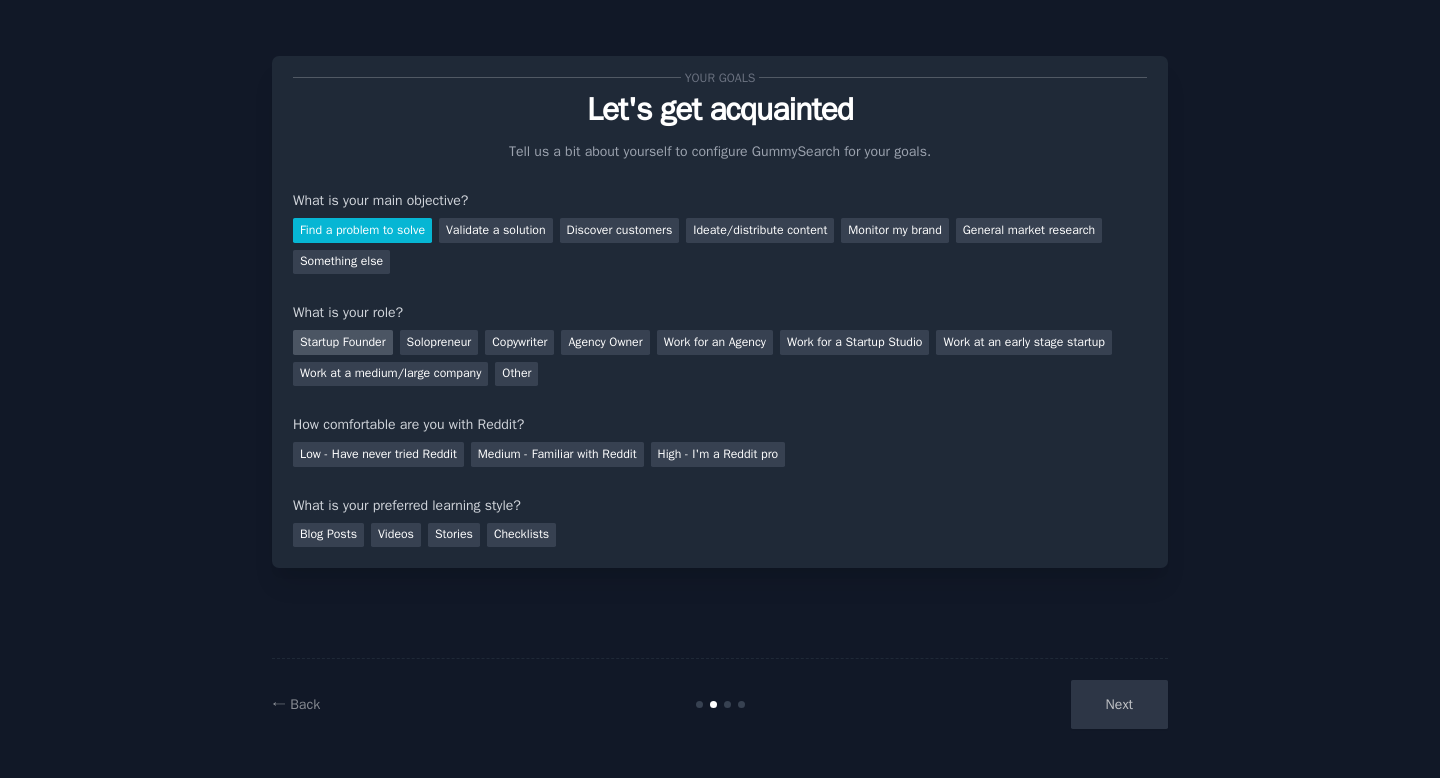 click on "Startup Founder" at bounding box center [343, 342] 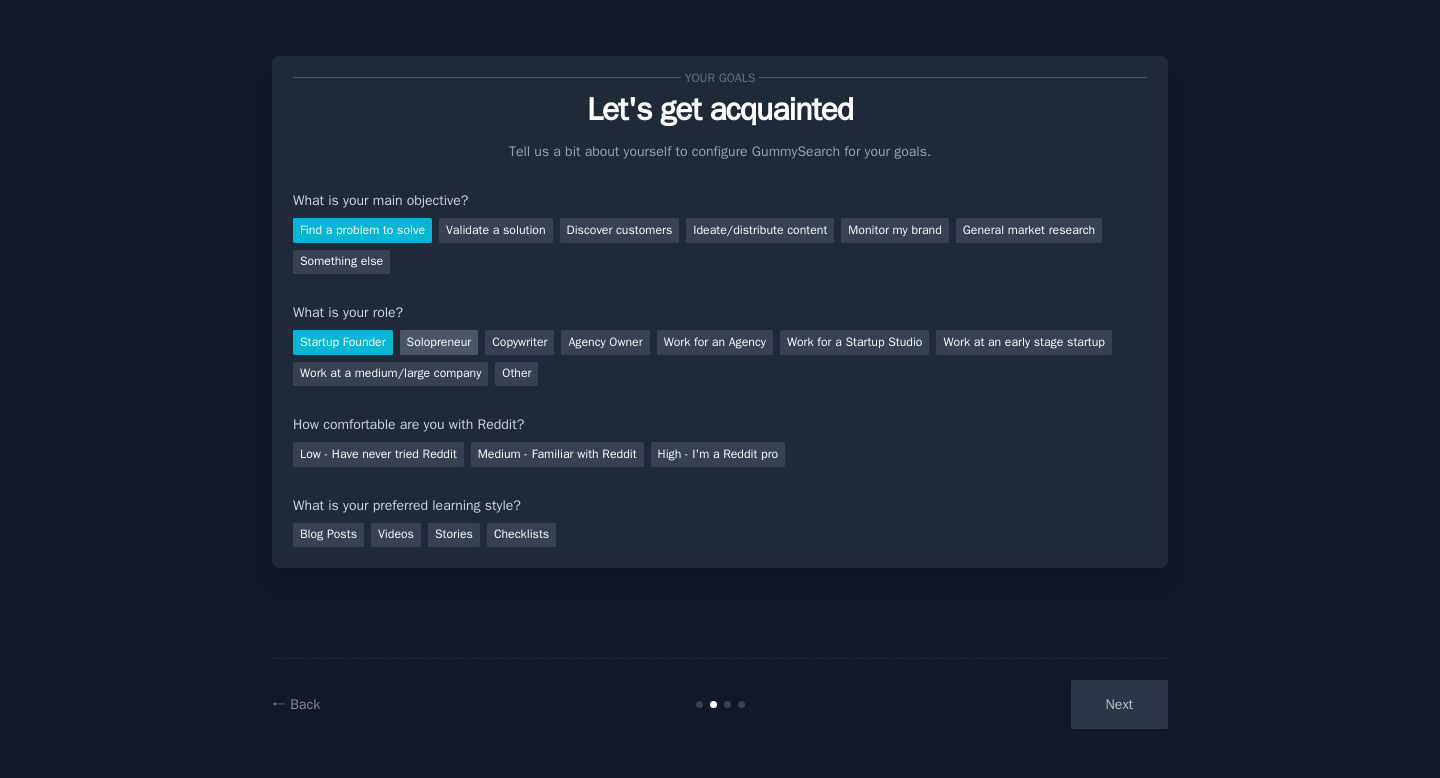 click on "Solopreneur" at bounding box center (439, 342) 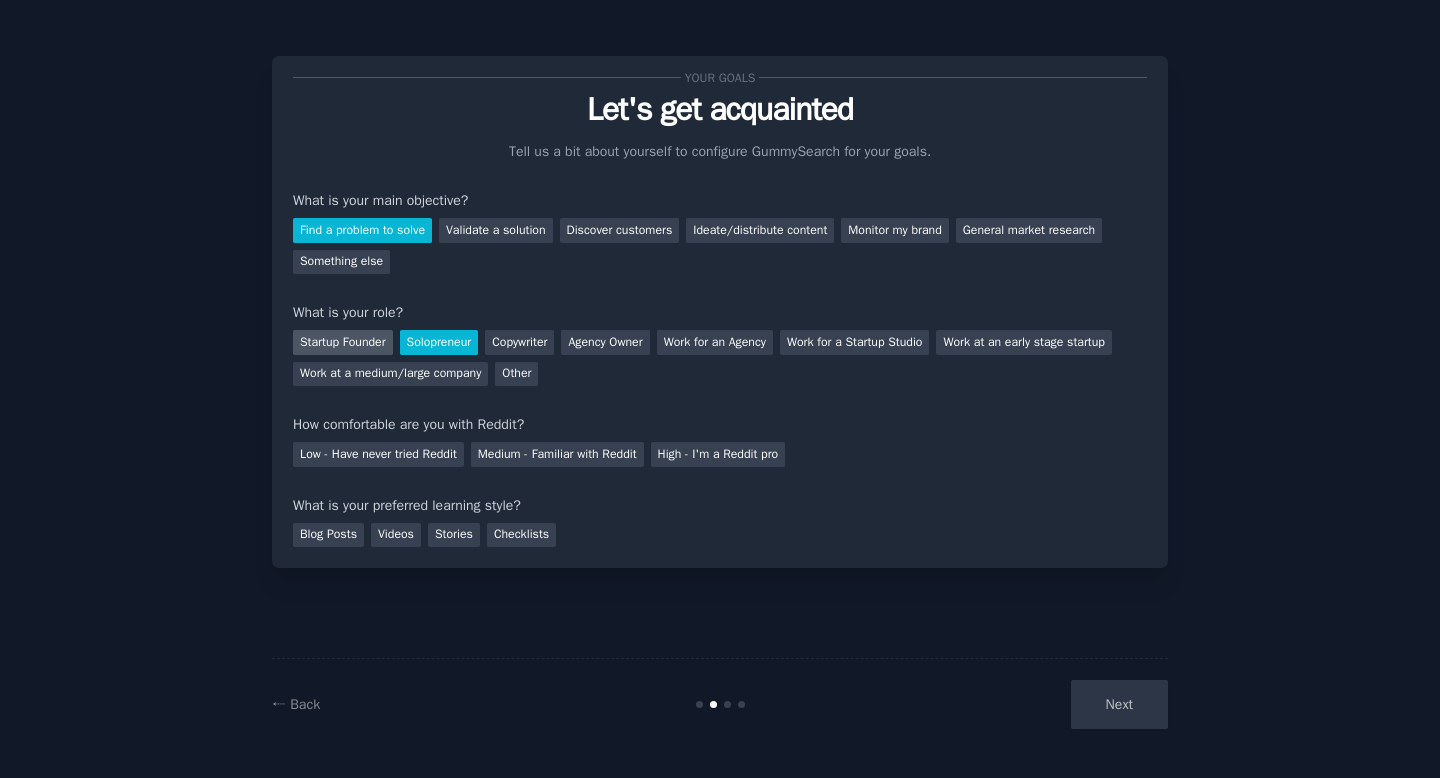 click on "Startup Founder" at bounding box center [343, 342] 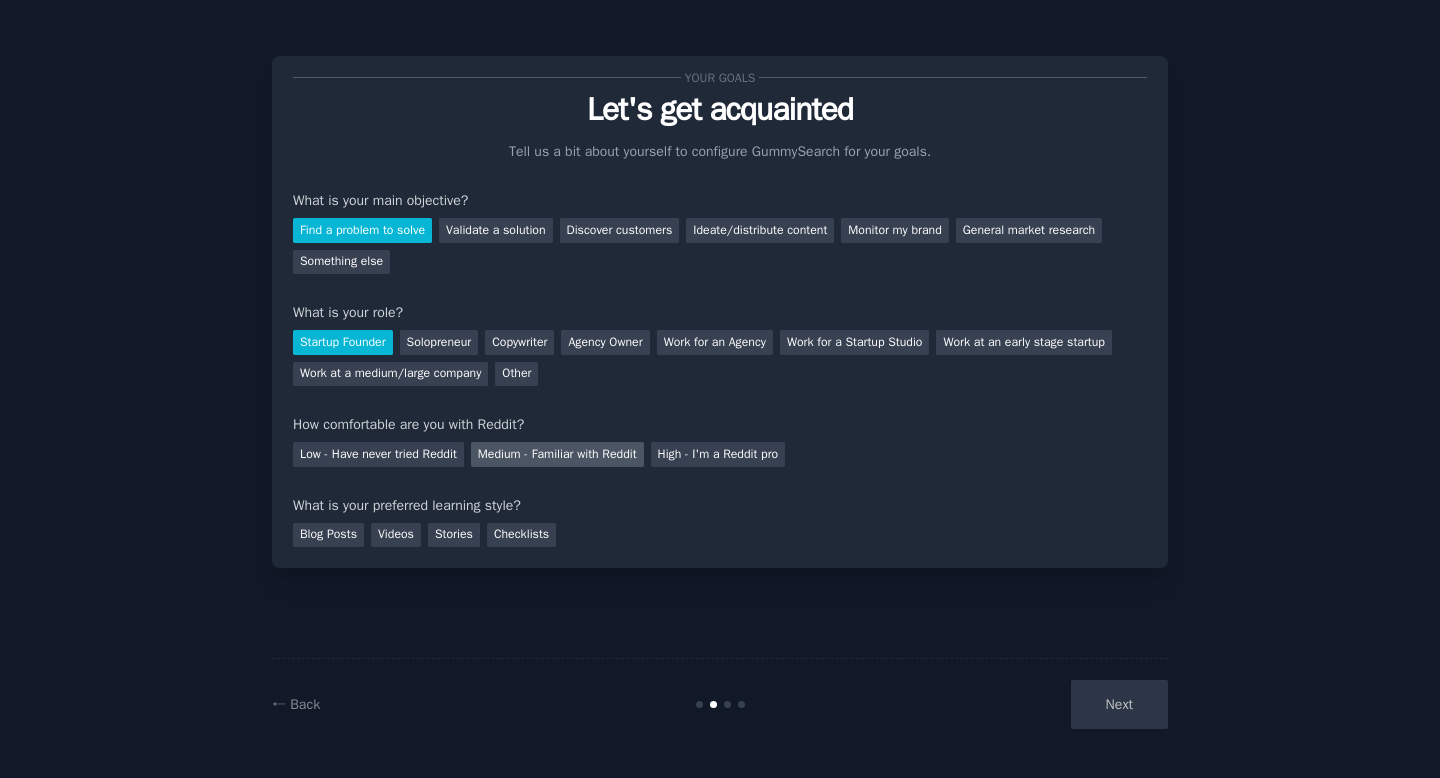 click on "Medium - Familiar with Reddit" at bounding box center [557, 454] 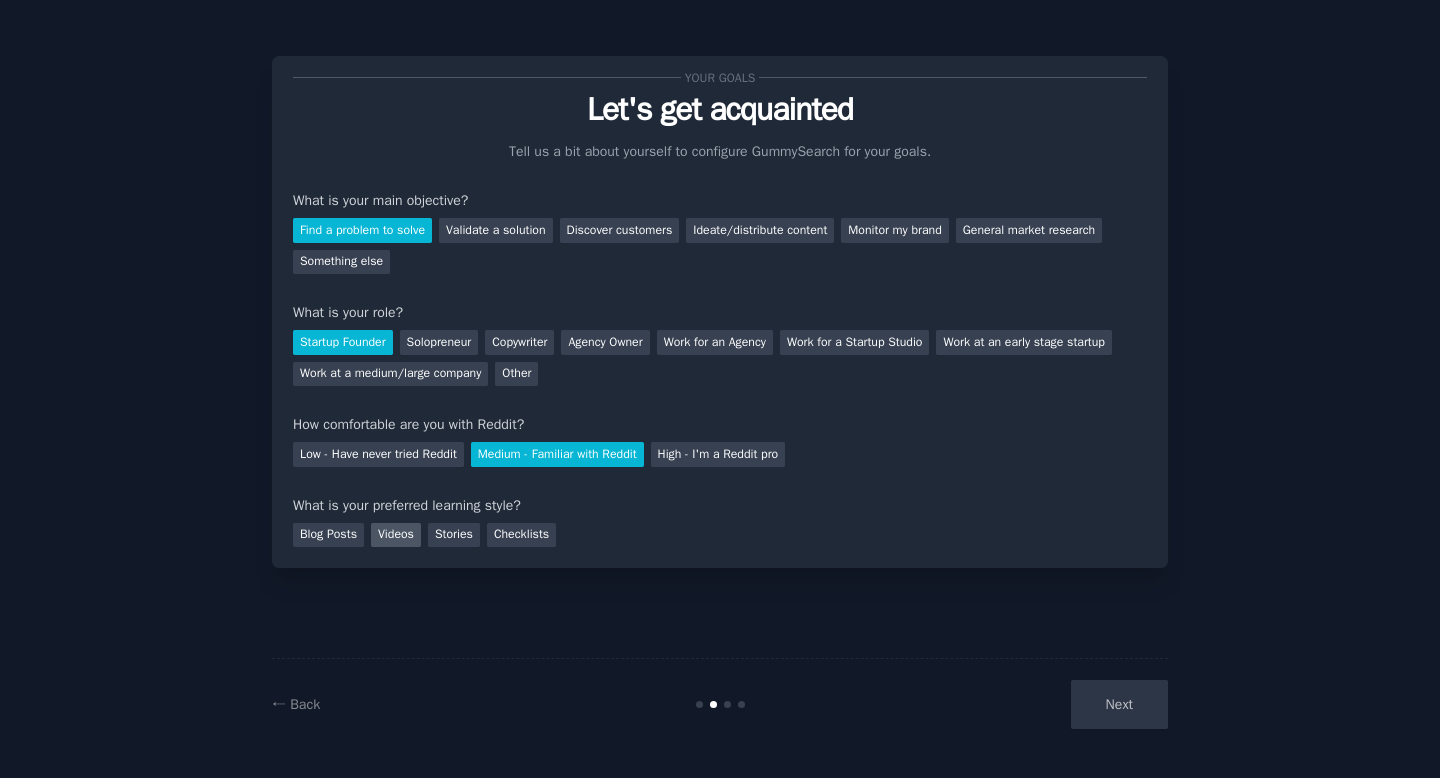 click on "Videos" at bounding box center [396, 535] 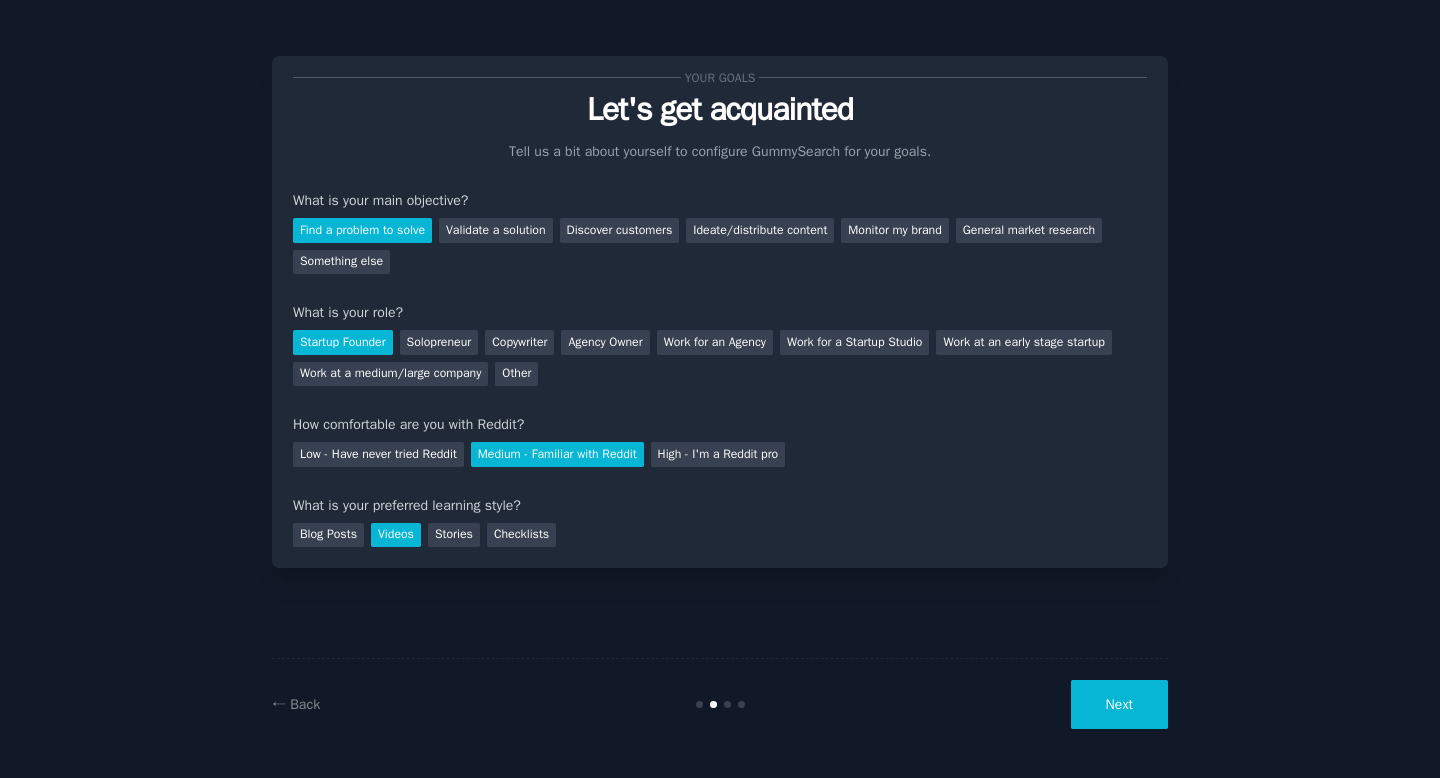 click on "Next" at bounding box center (1119, 704) 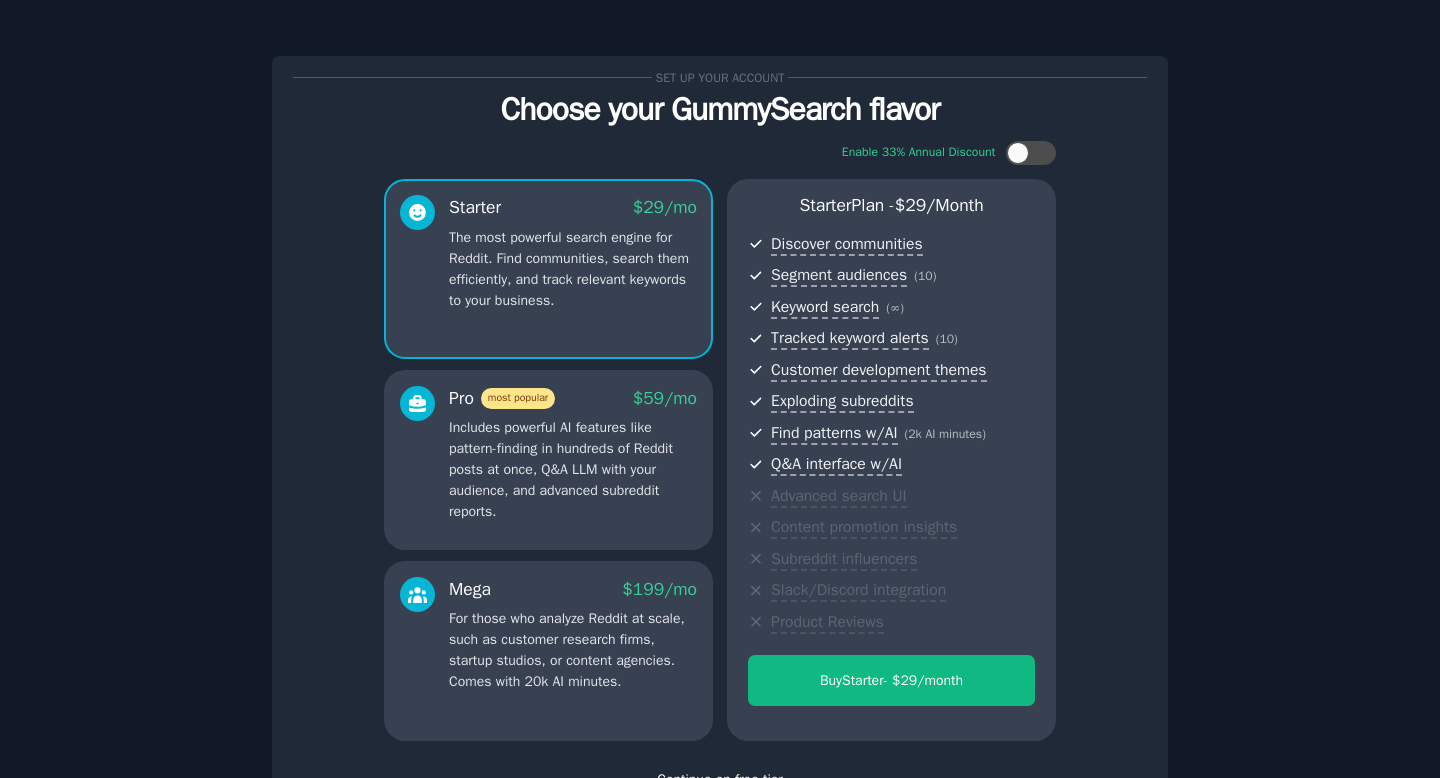 scroll, scrollTop: 153, scrollLeft: 0, axis: vertical 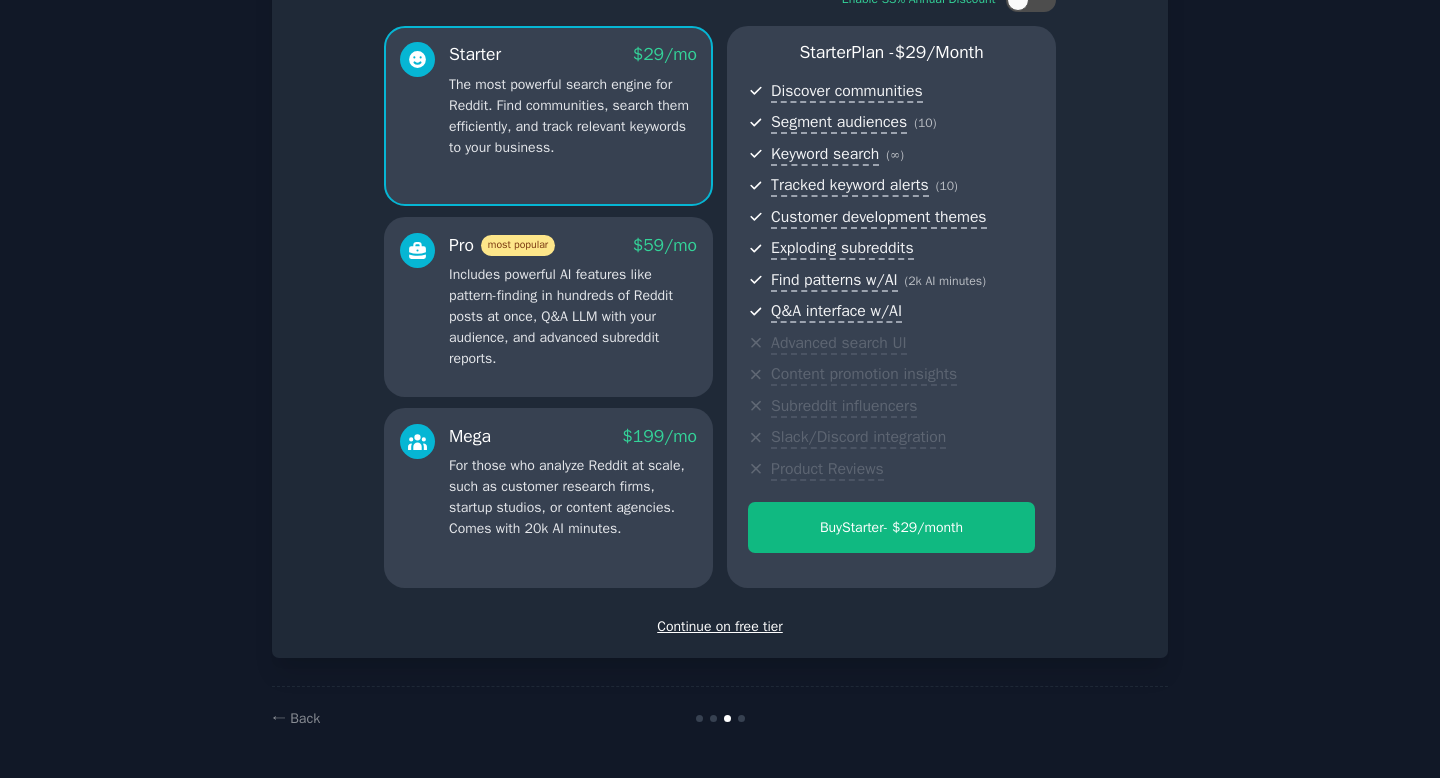 click on "Continue on free tier" at bounding box center (720, 626) 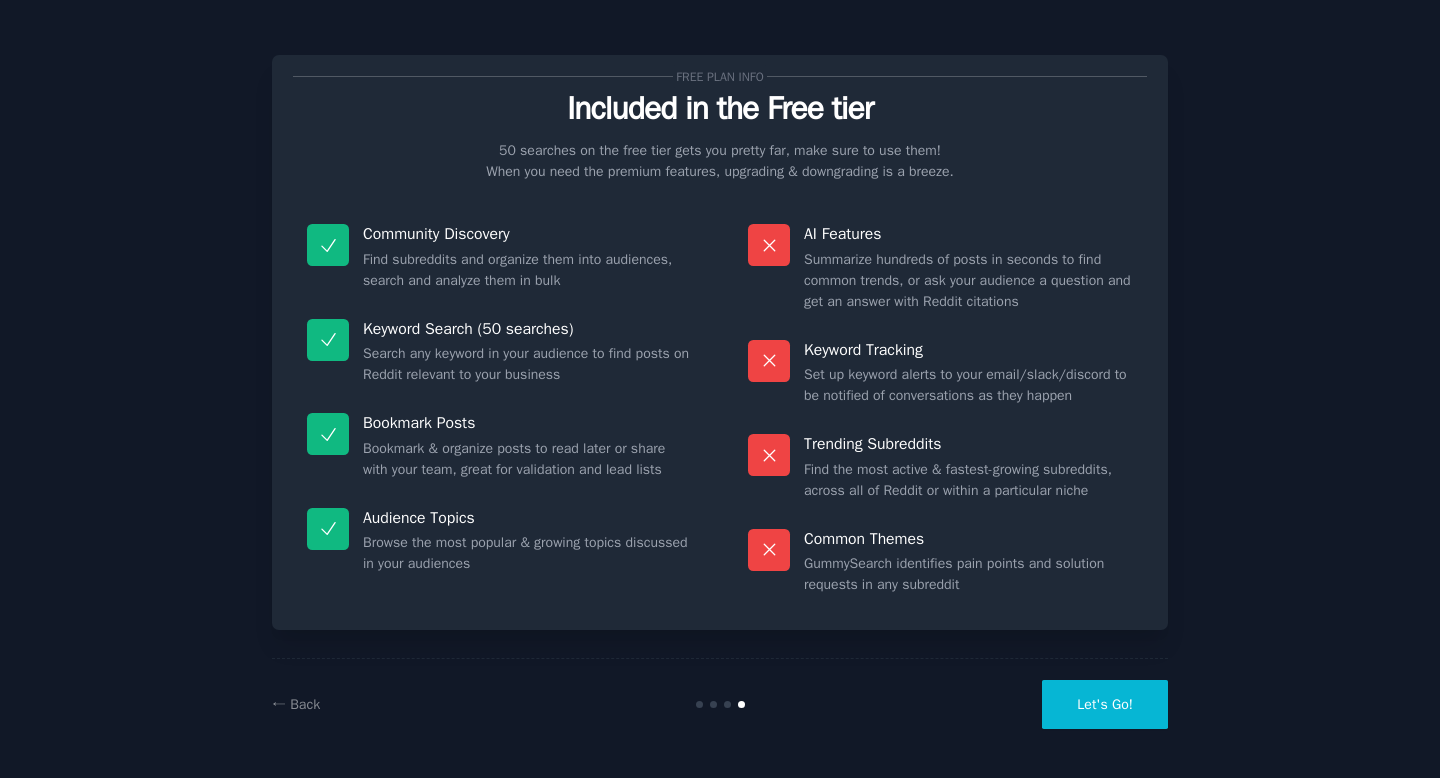 click on "Let's Go!" at bounding box center (1105, 704) 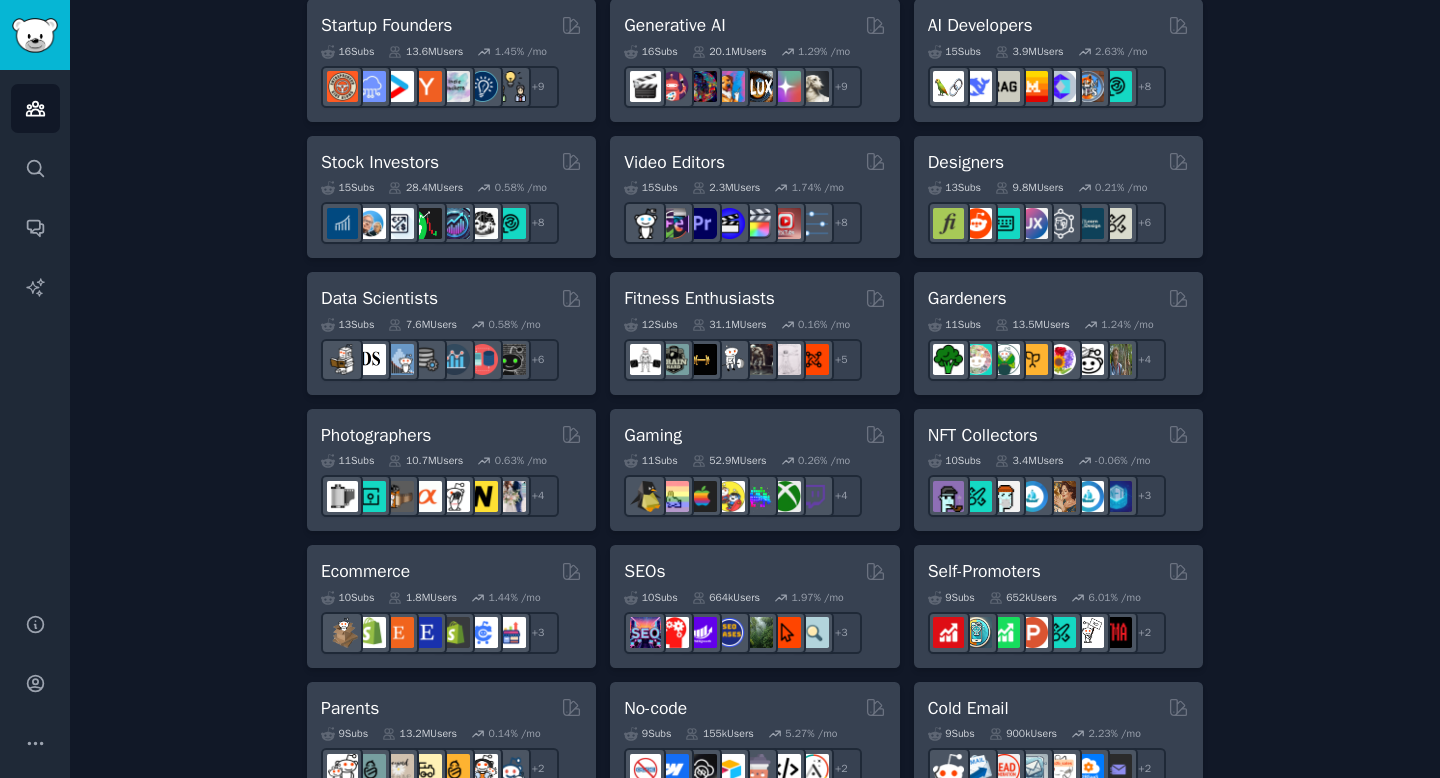 scroll, scrollTop: 662, scrollLeft: 0, axis: vertical 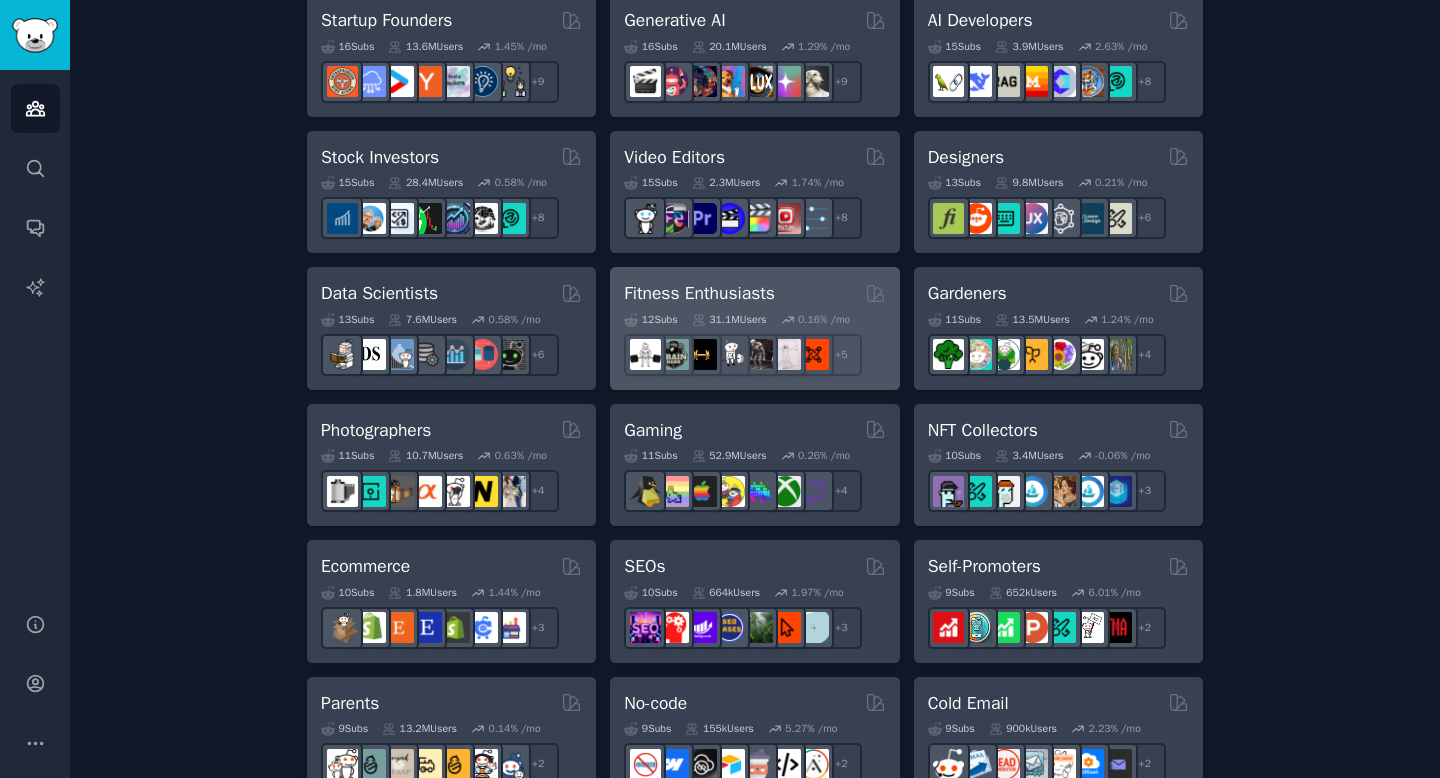 click on "12  Sub s 31.1M  Users 0.16 % /mo r/fitness30plus + 5" at bounding box center [754, 341] 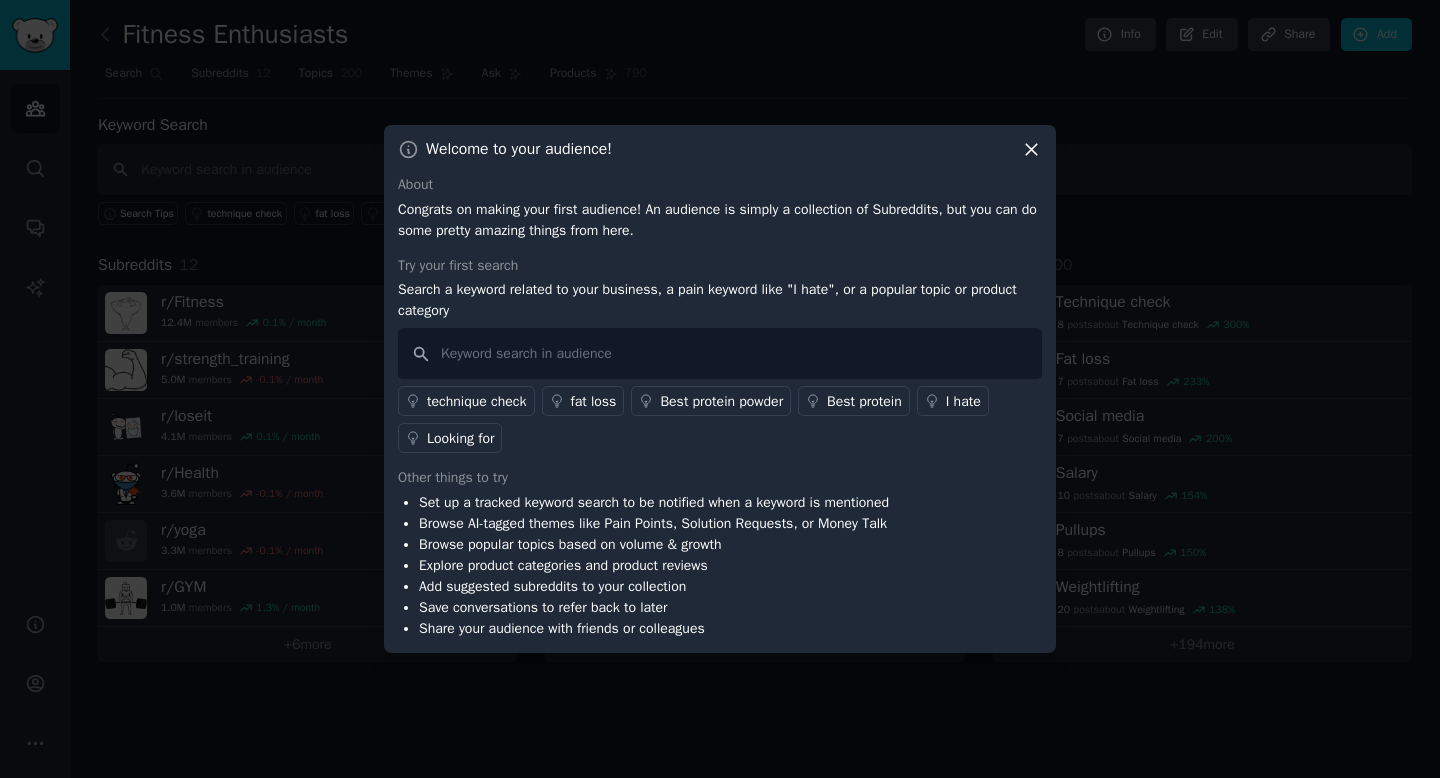 click 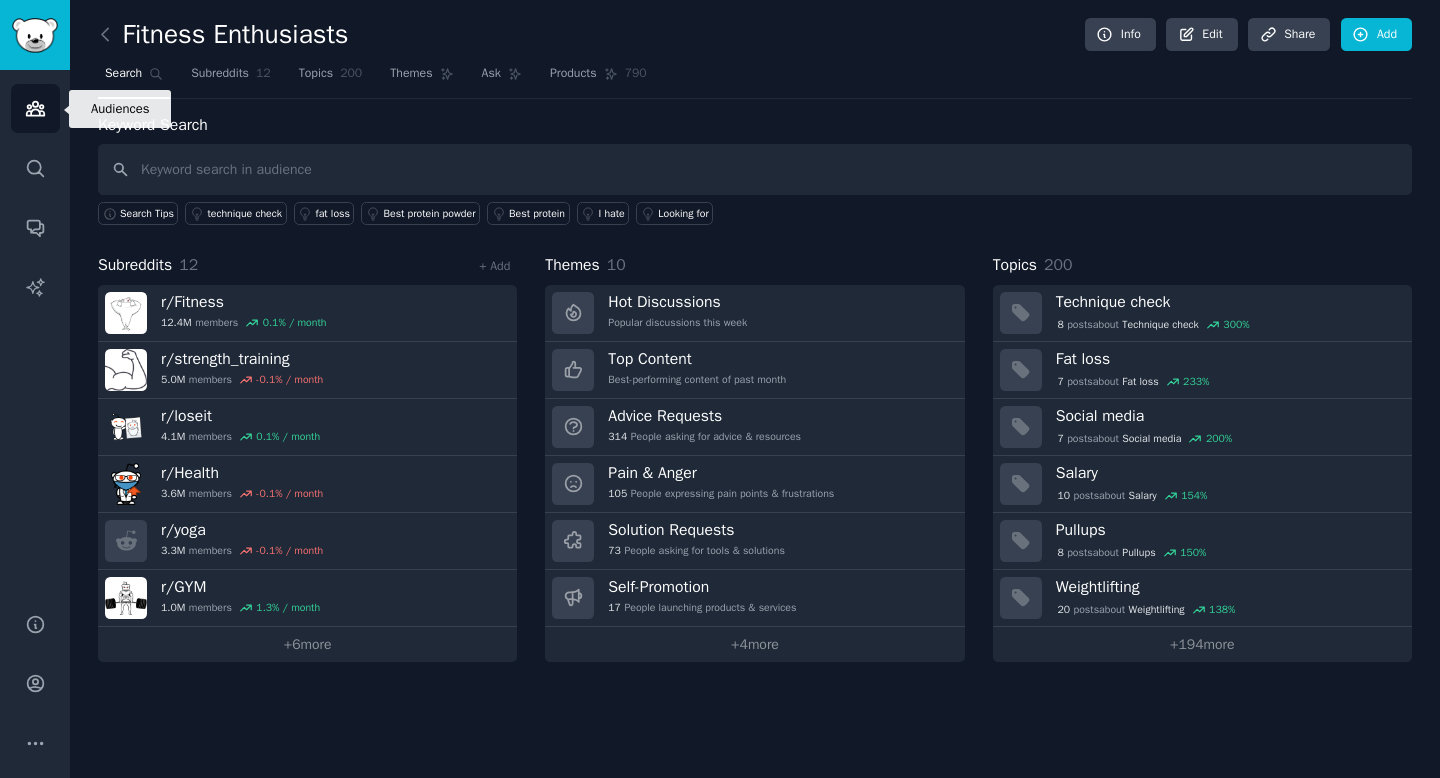 click 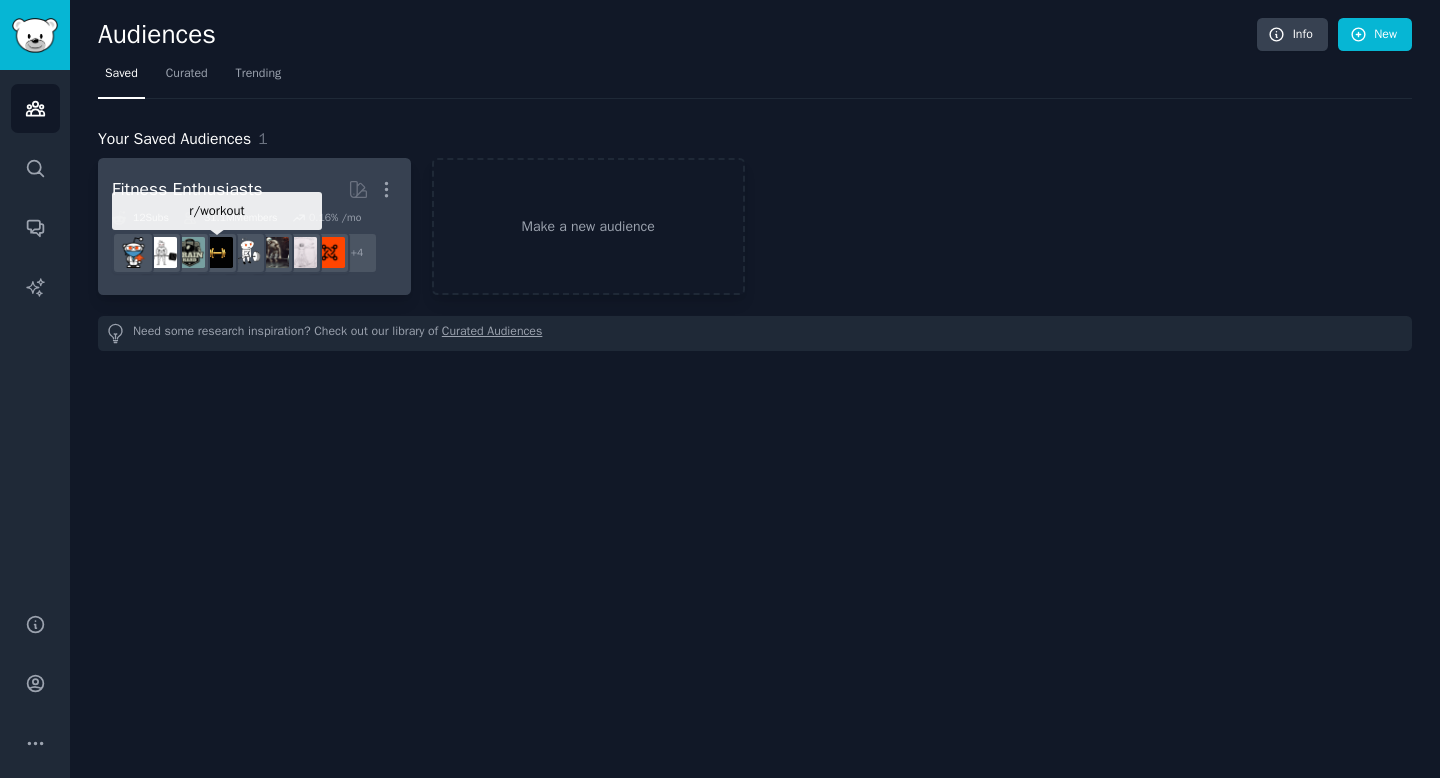 click at bounding box center (217, 253) 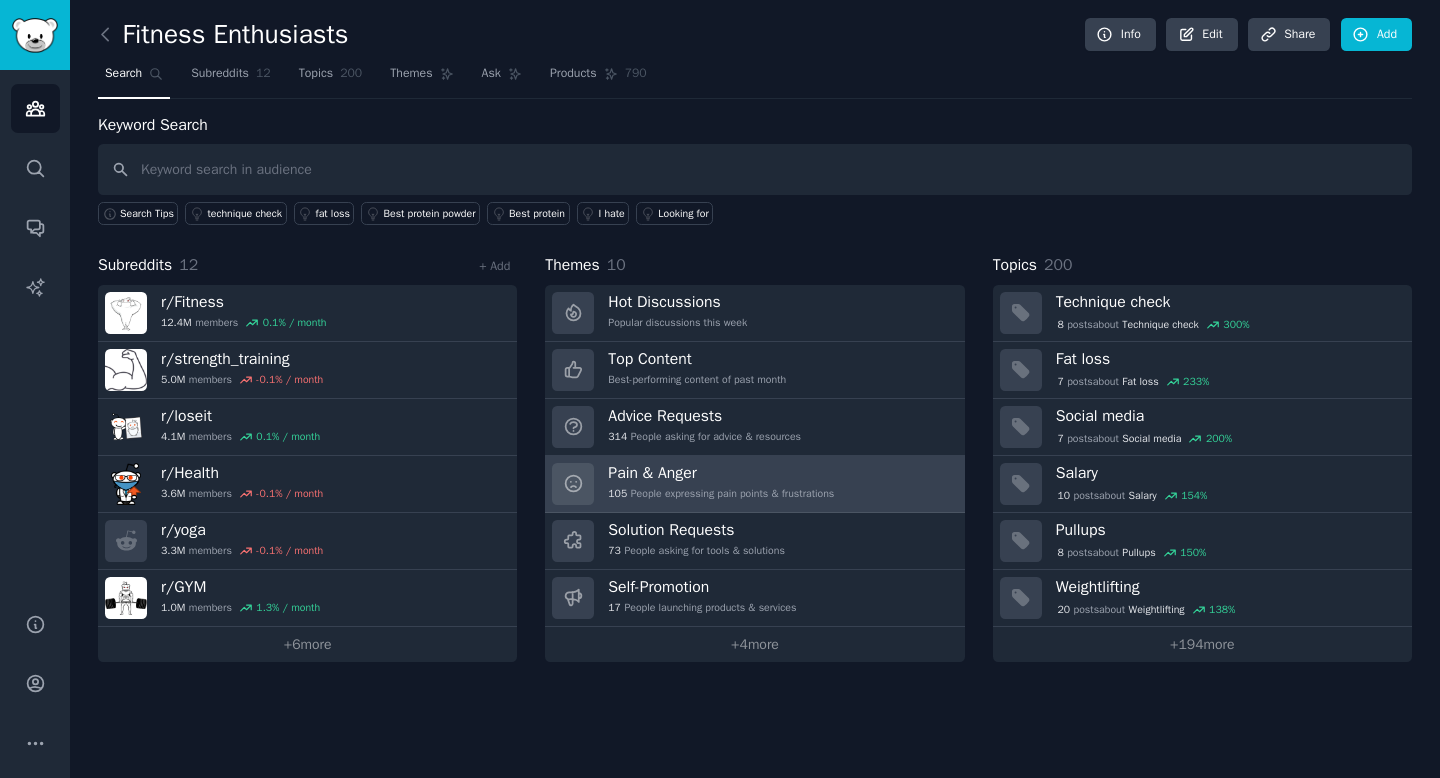 click on "105 People expressing pain points & frustrations" at bounding box center (721, 494) 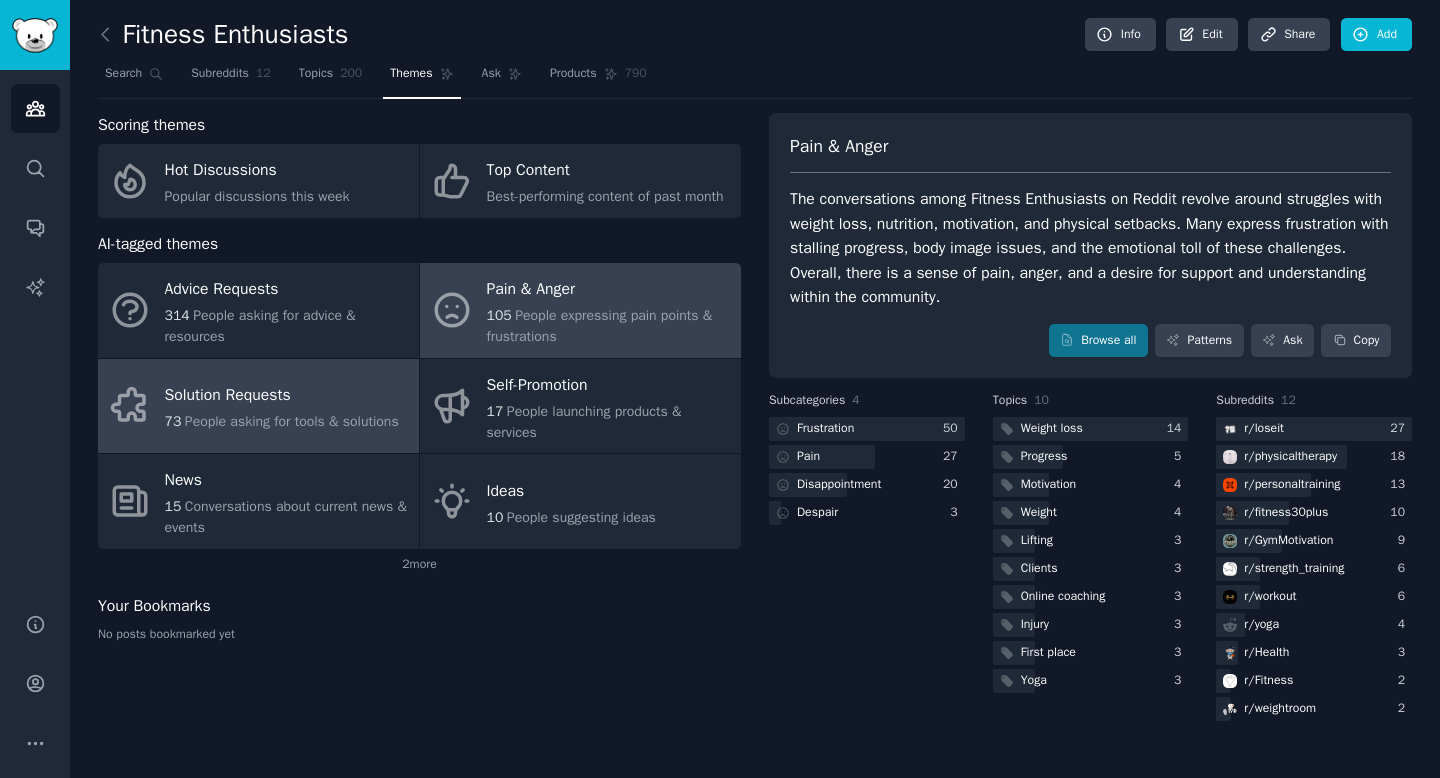 click on "Solution Requests" at bounding box center [282, 396] 